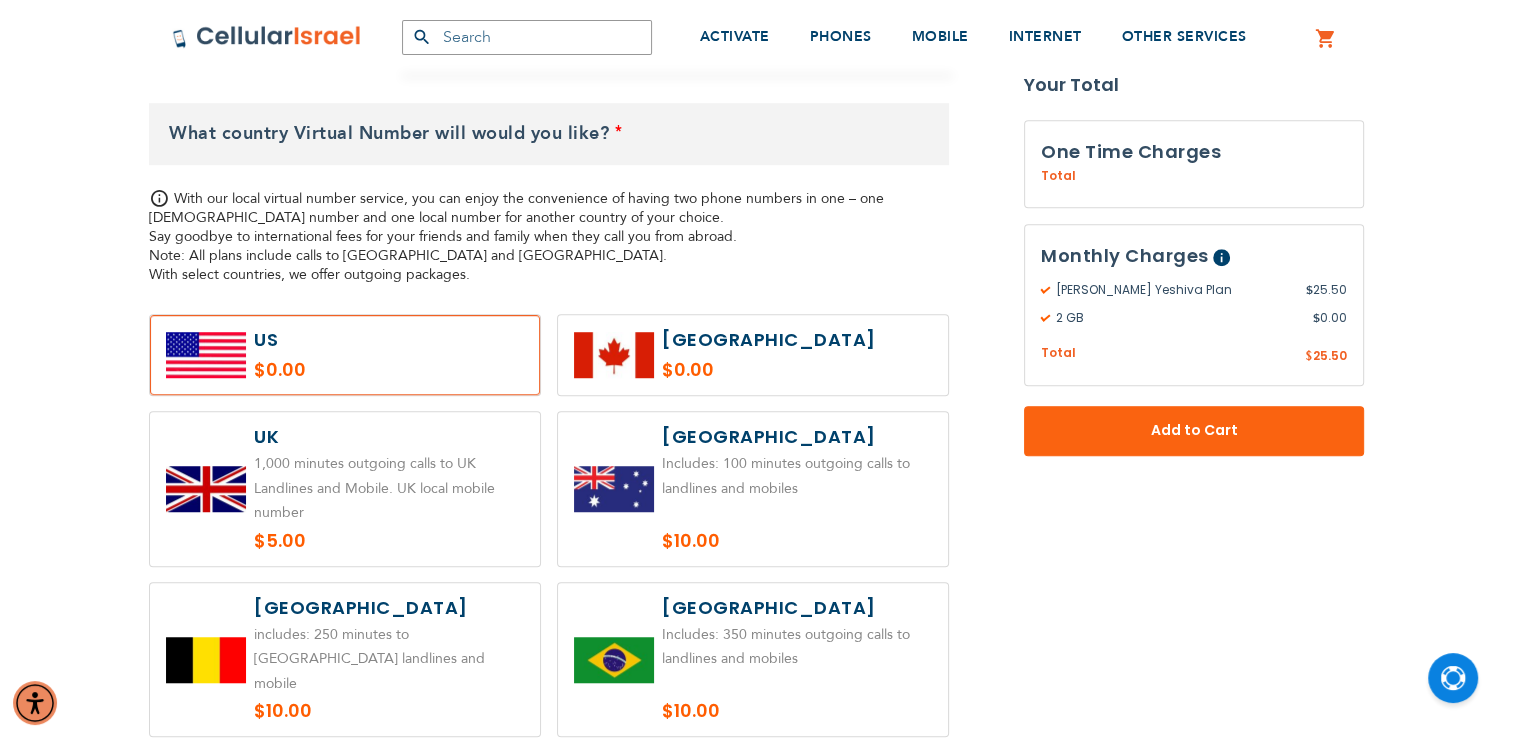 scroll, scrollTop: 1366, scrollLeft: 0, axis: vertical 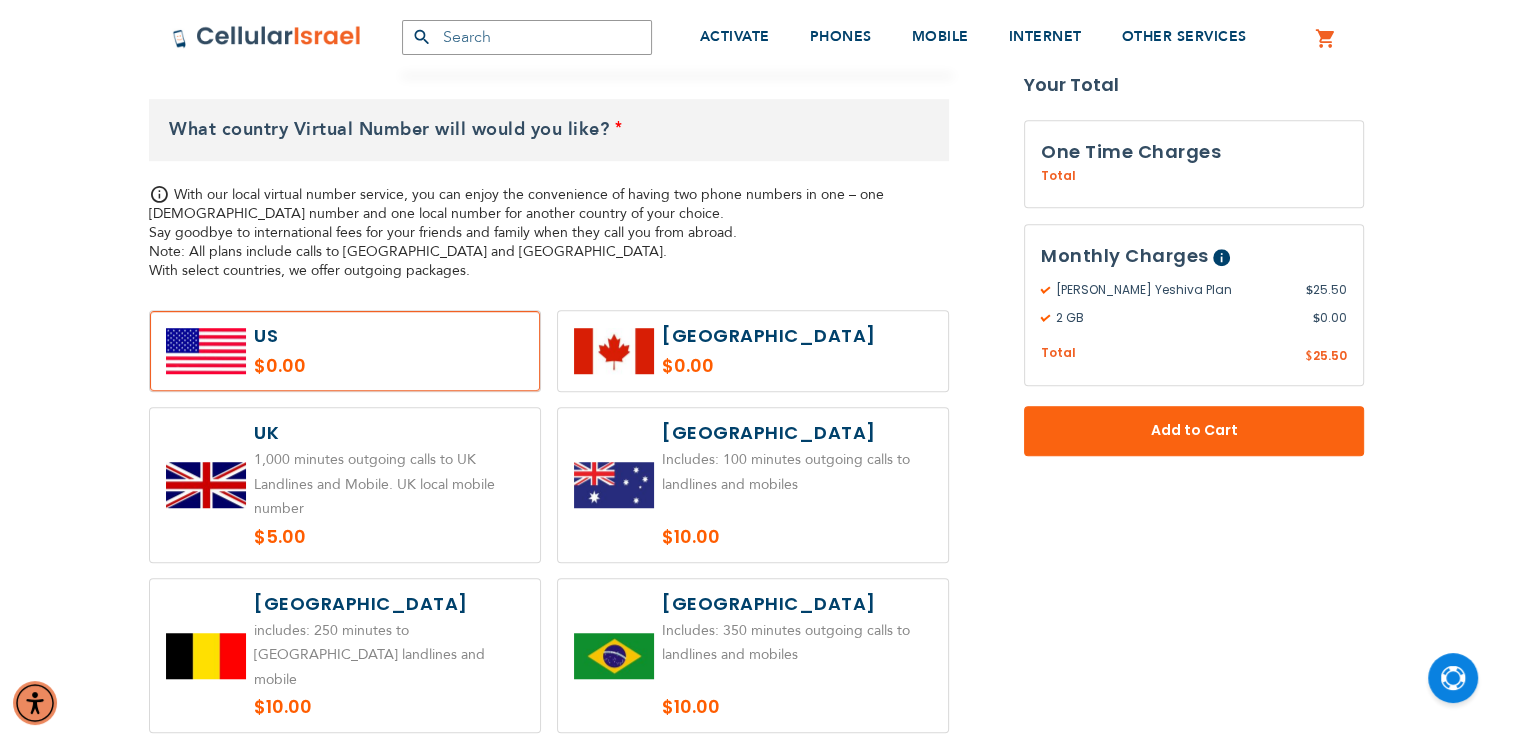 click at bounding box center [345, 351] 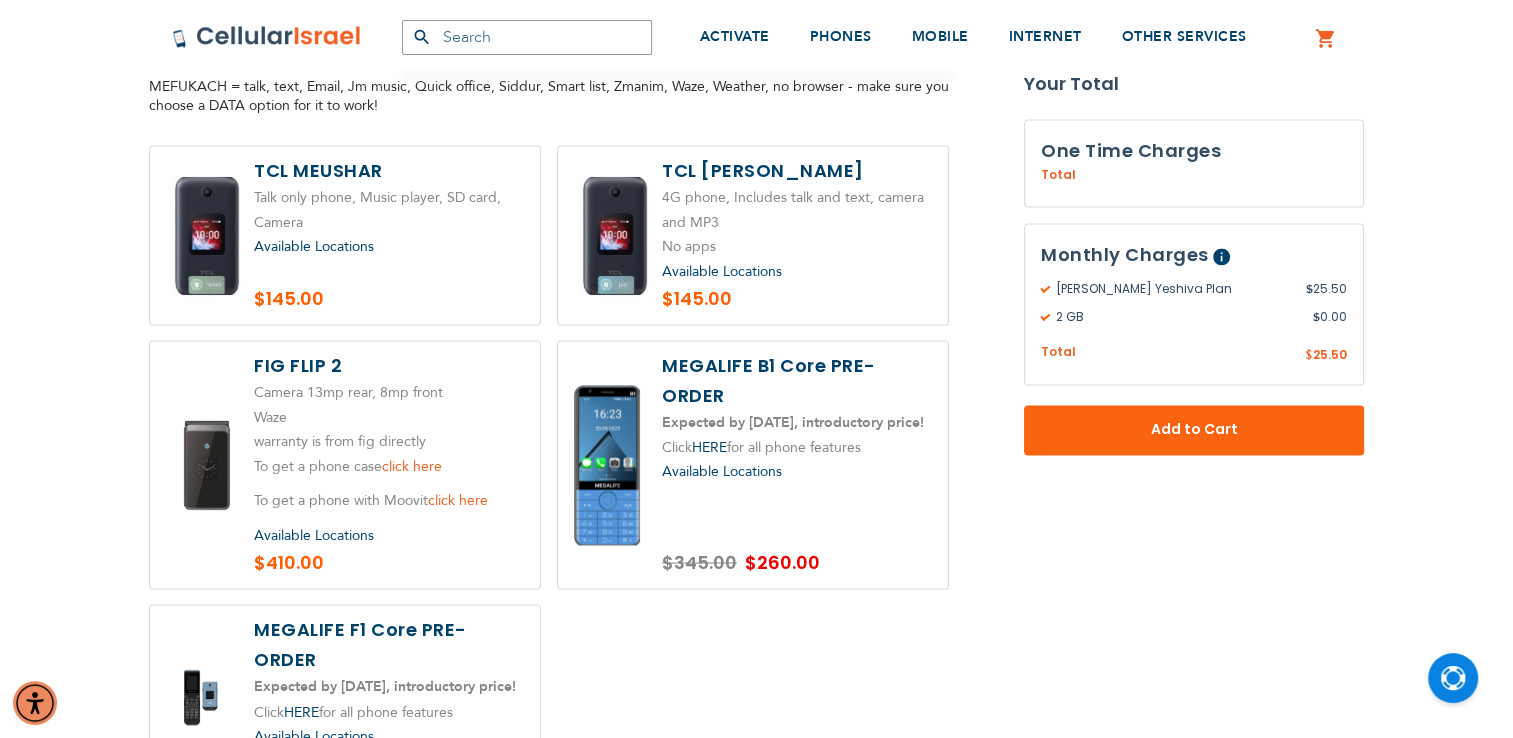 scroll, scrollTop: 3086, scrollLeft: 0, axis: vertical 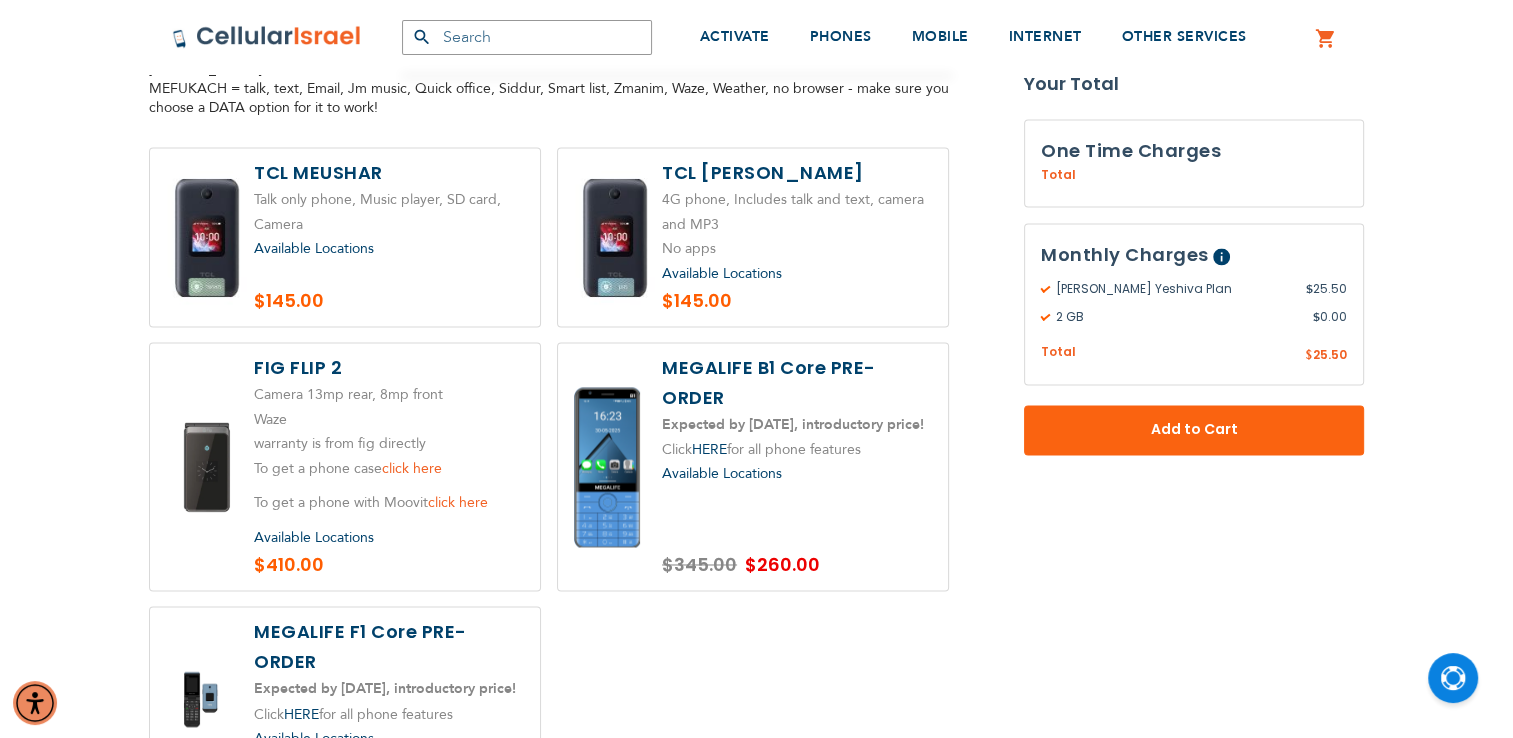 click at bounding box center (753, 237) 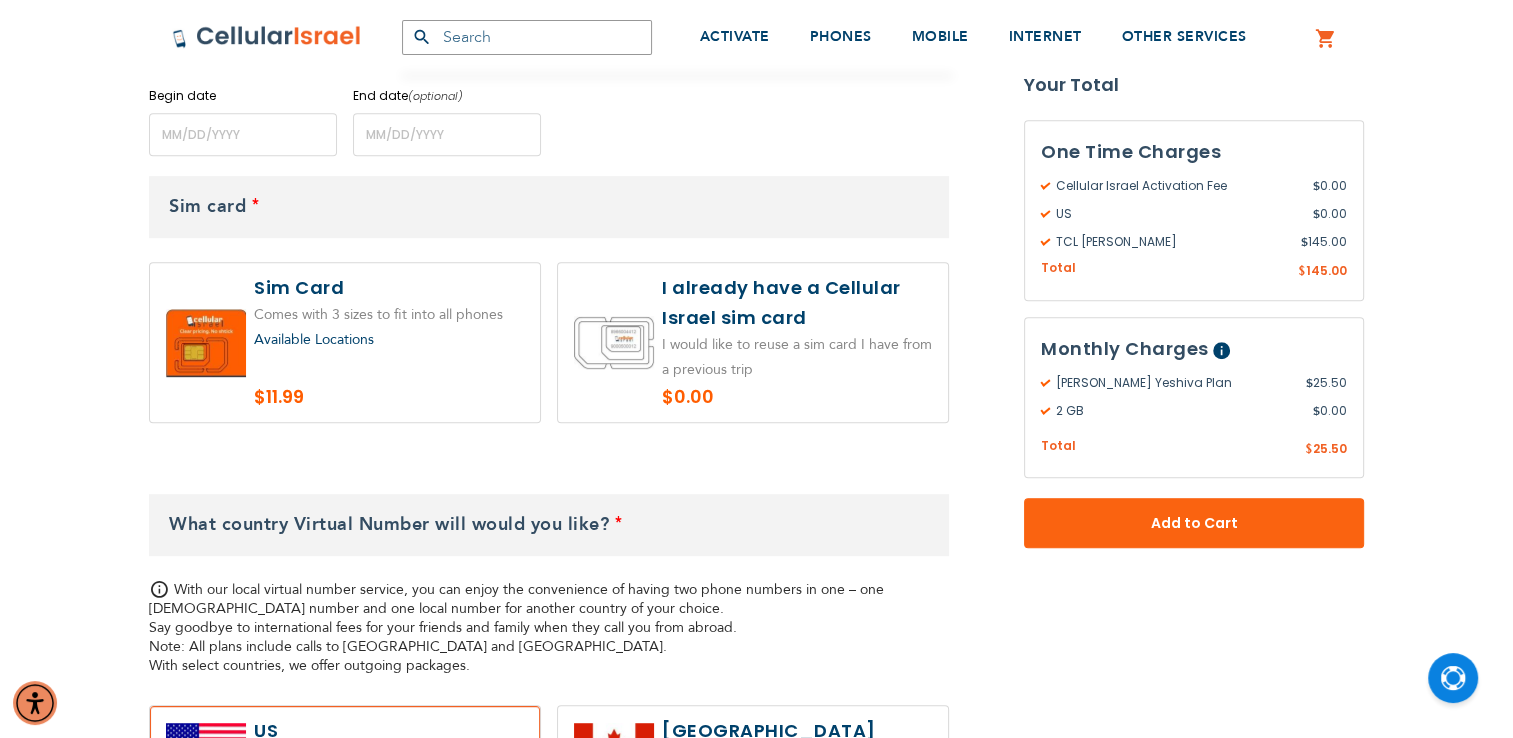 scroll, scrollTop: 972, scrollLeft: 0, axis: vertical 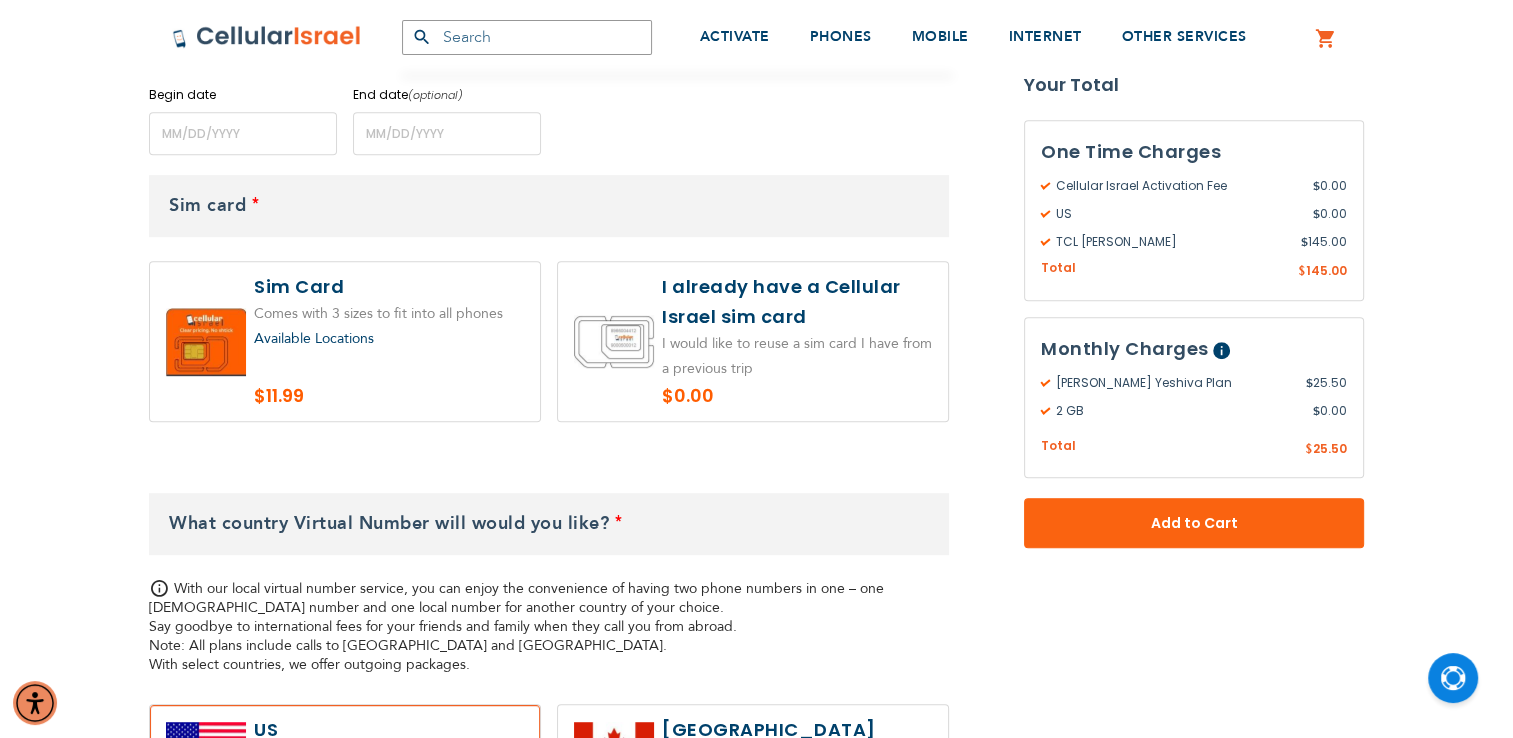 click on "Available Locations" at bounding box center (314, 338) 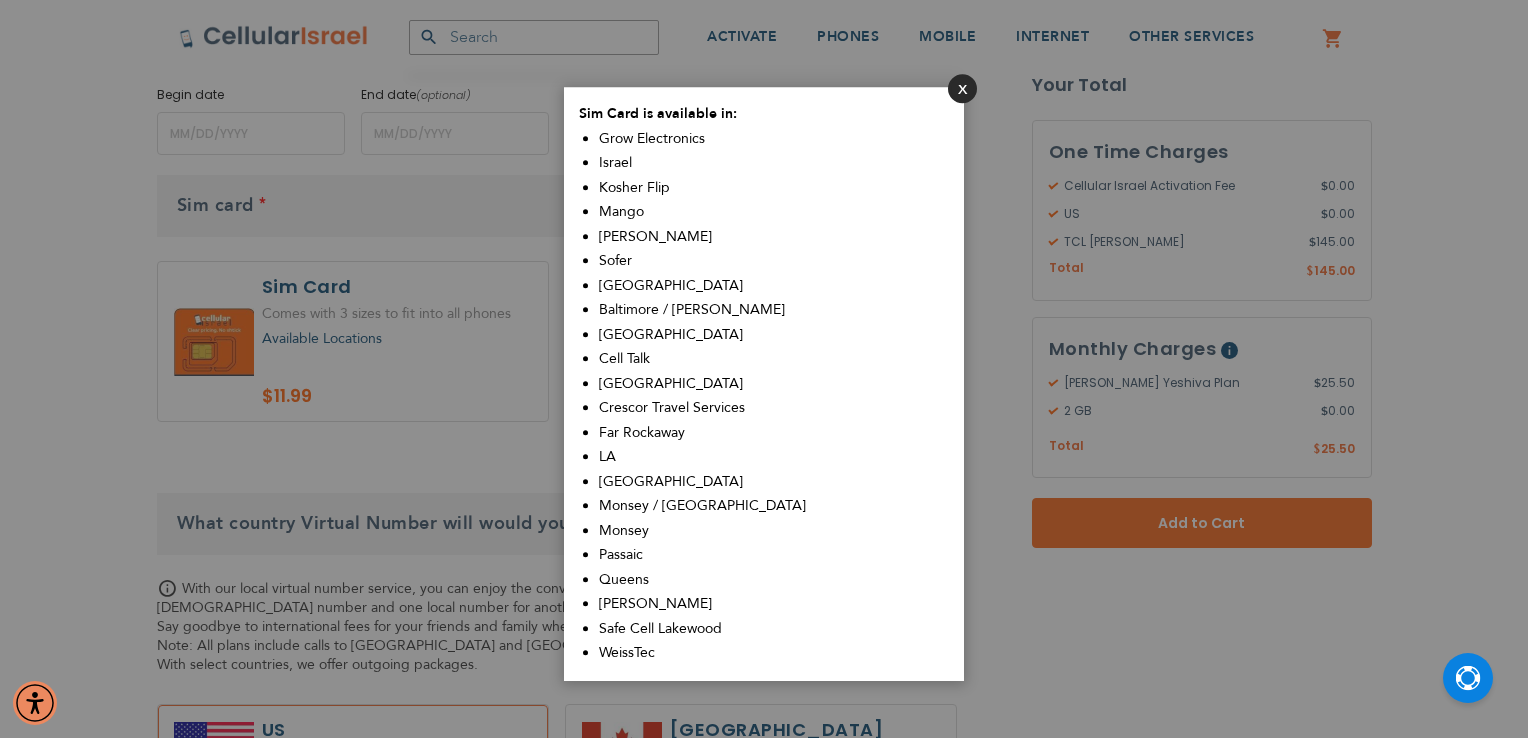 click on "Close" at bounding box center (962, 88) 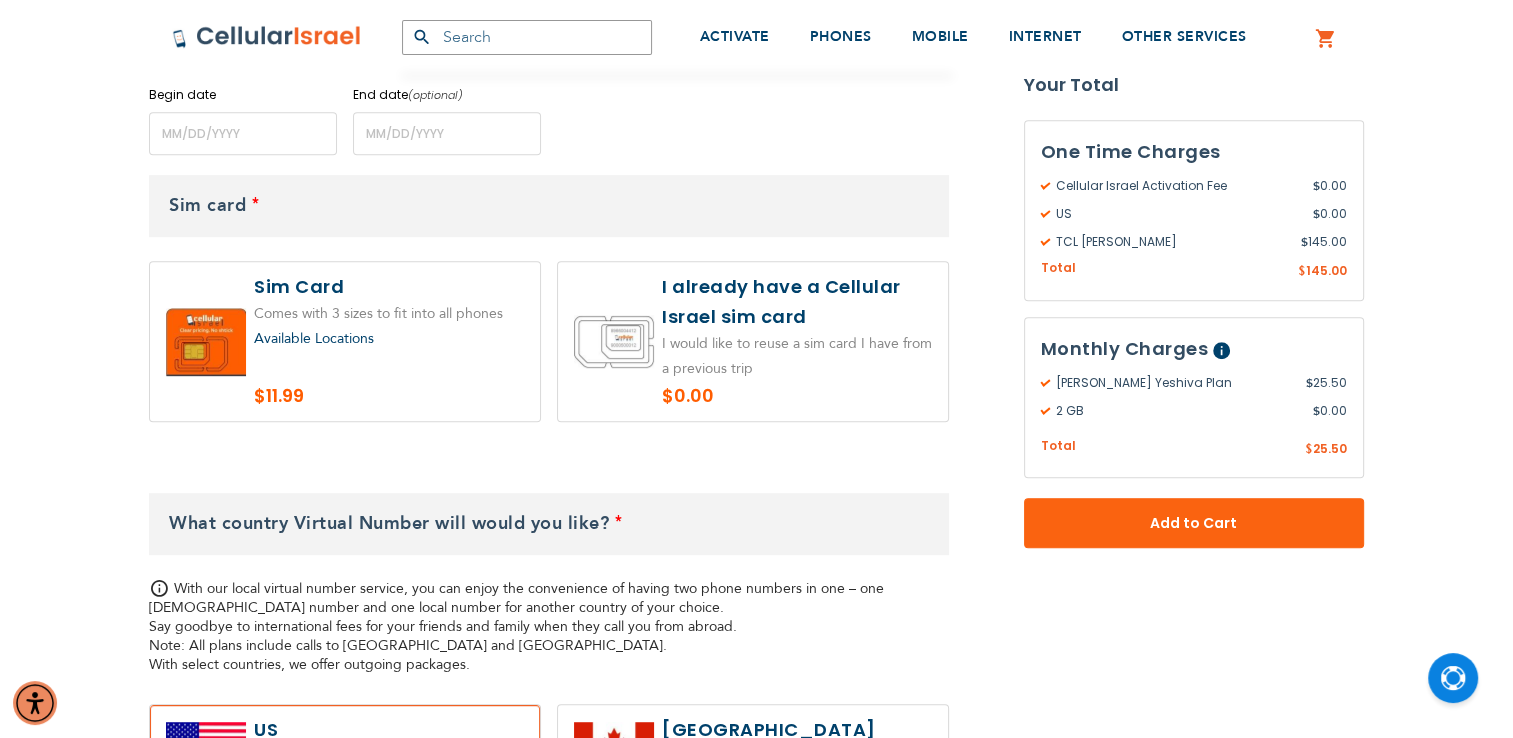 click at bounding box center (345, 341) 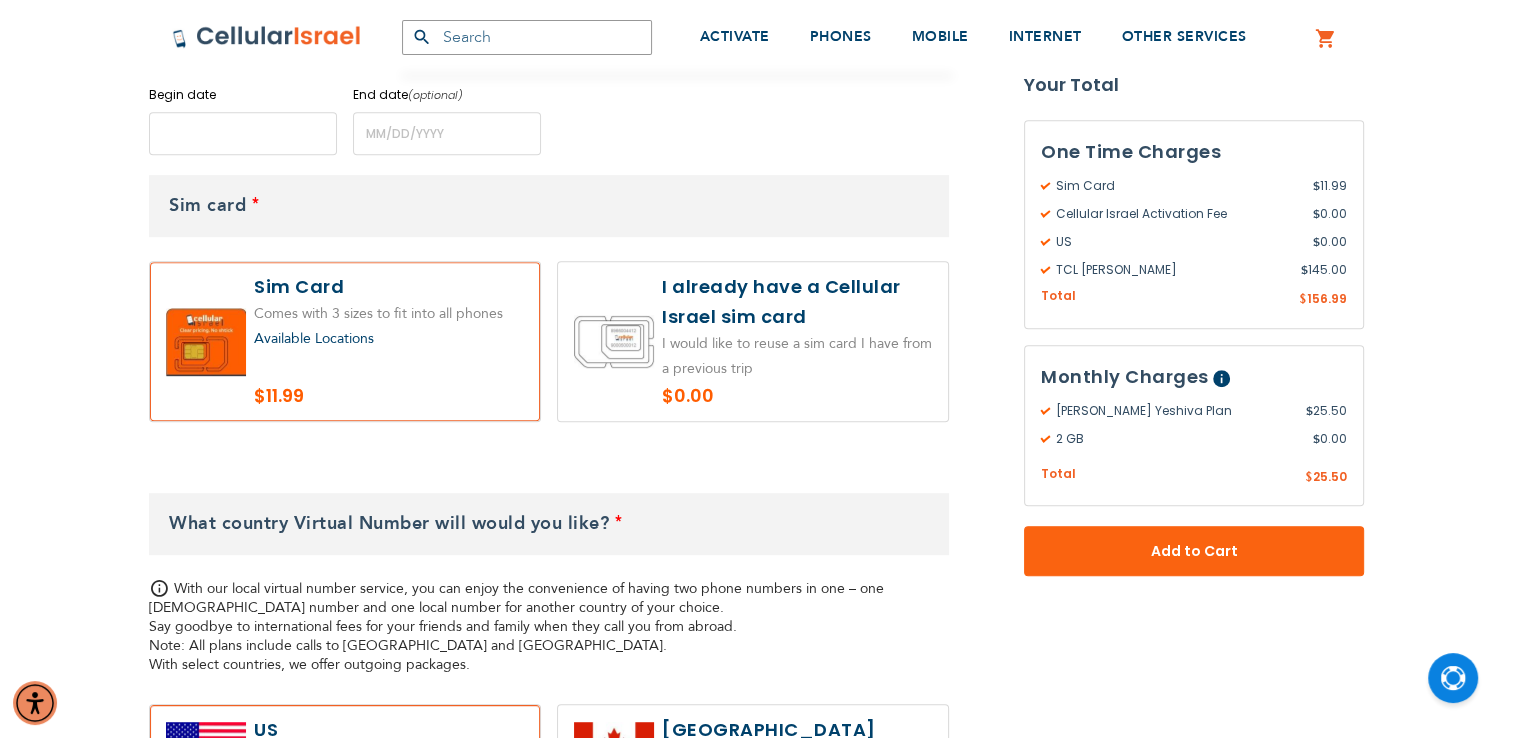 click at bounding box center (243, 133) 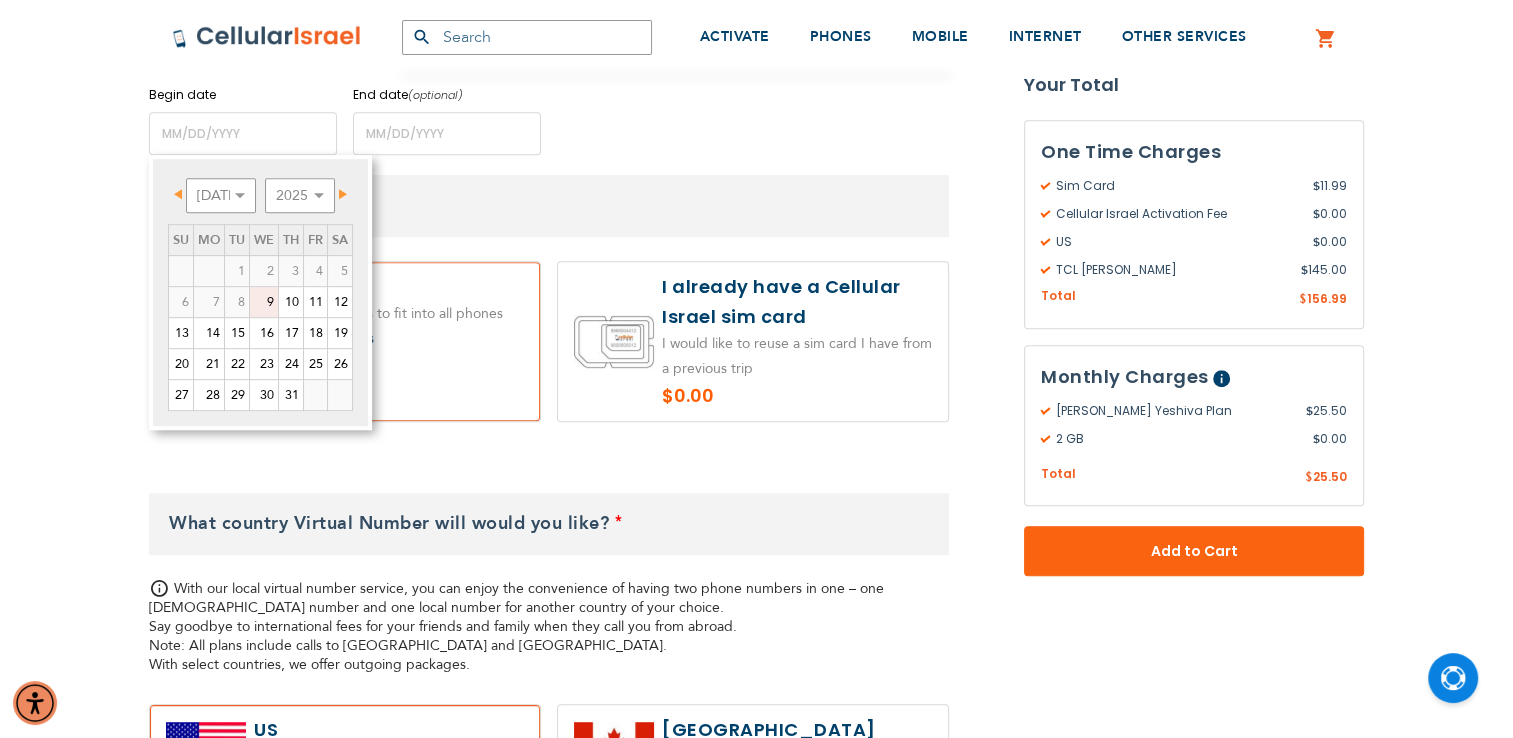 click on "Next" at bounding box center [343, 194] 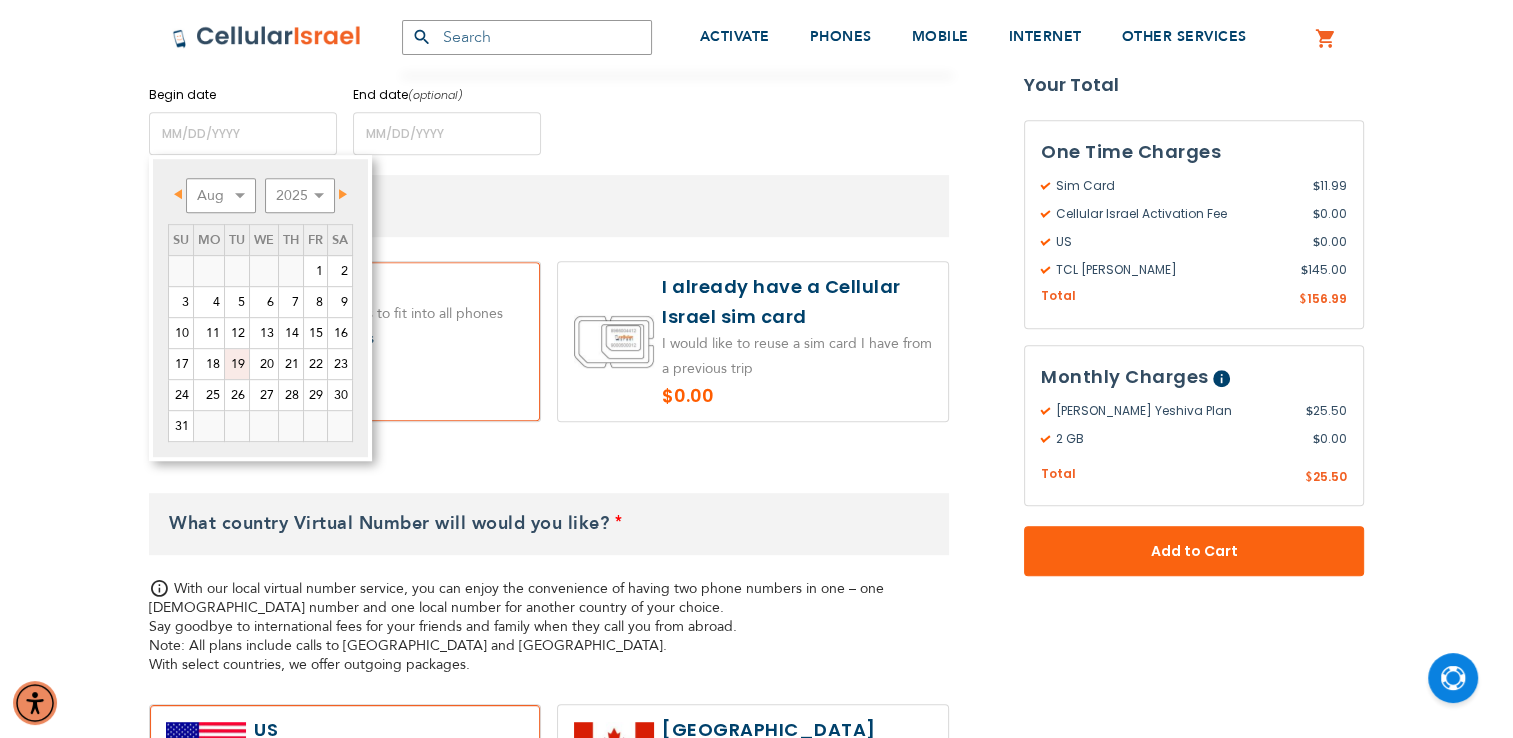 click on "19" at bounding box center [237, 364] 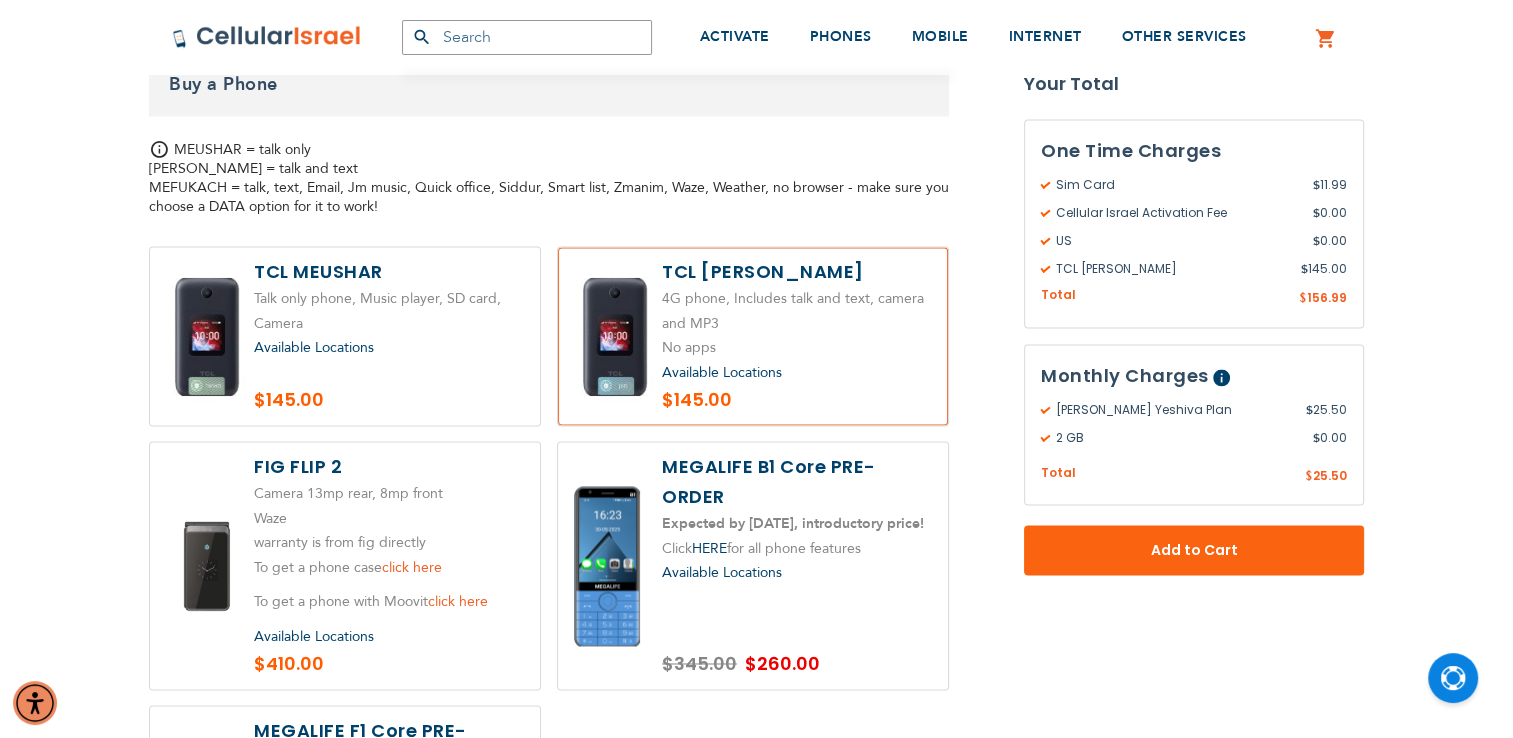 scroll, scrollTop: 2988, scrollLeft: 0, axis: vertical 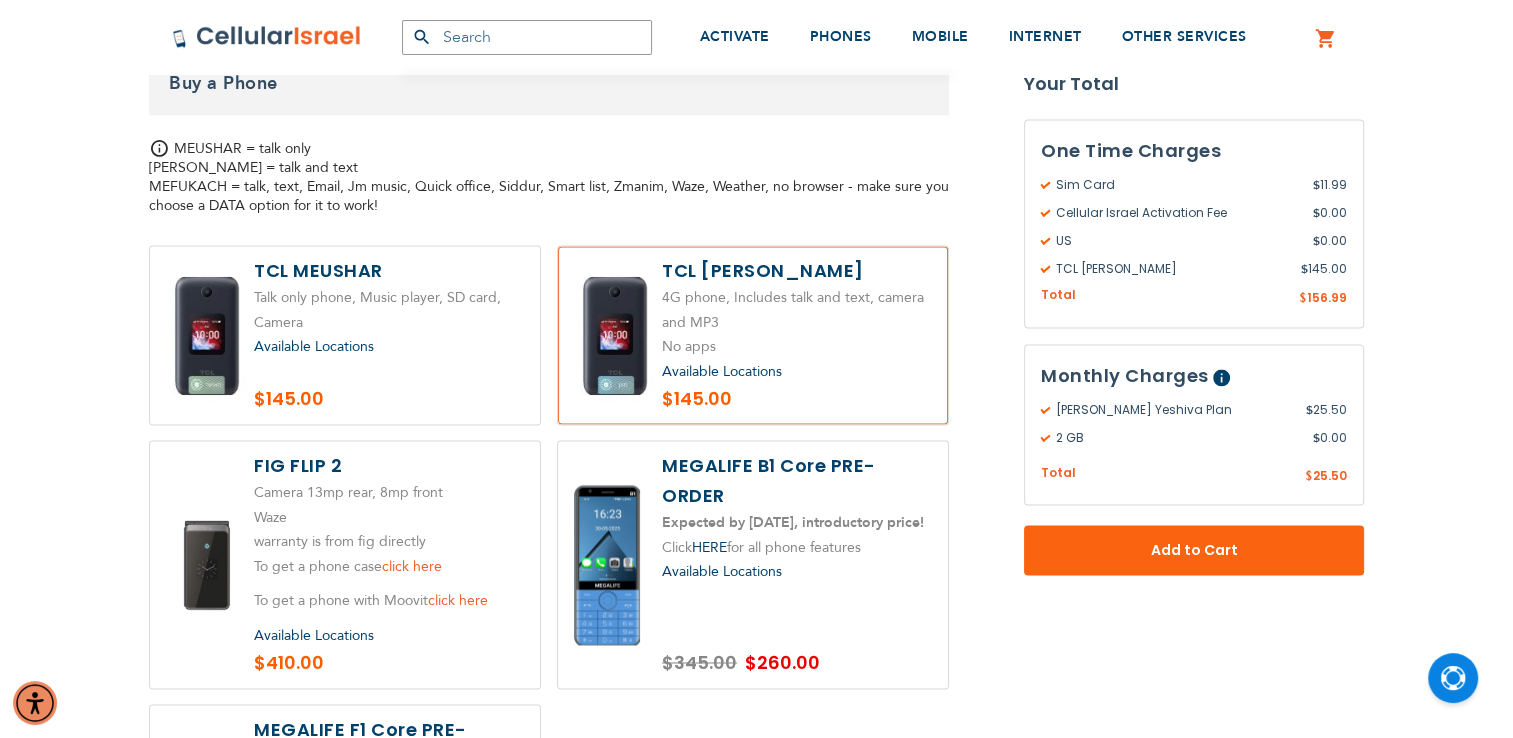 click on "Available Locations" at bounding box center (722, 371) 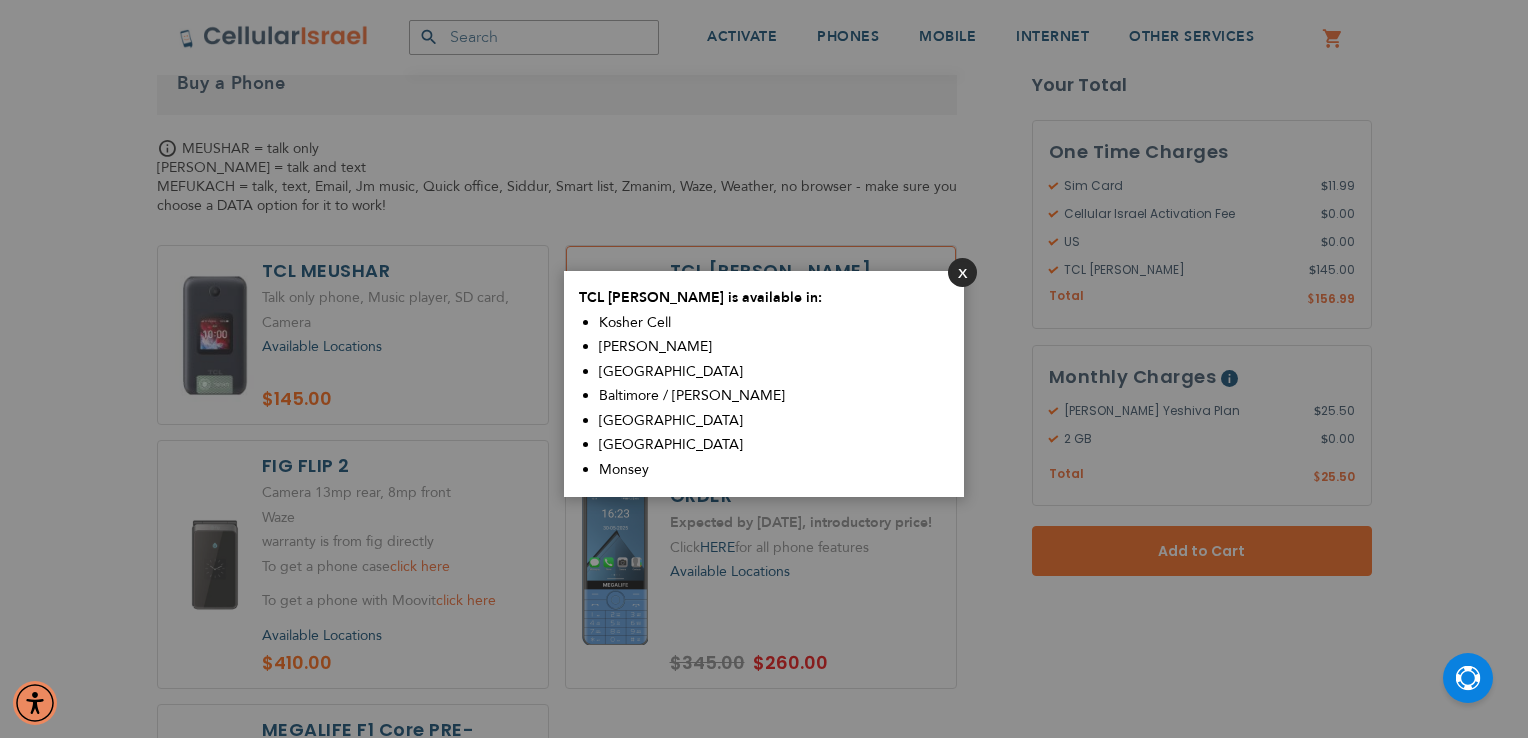 click on "Close" at bounding box center (962, 272) 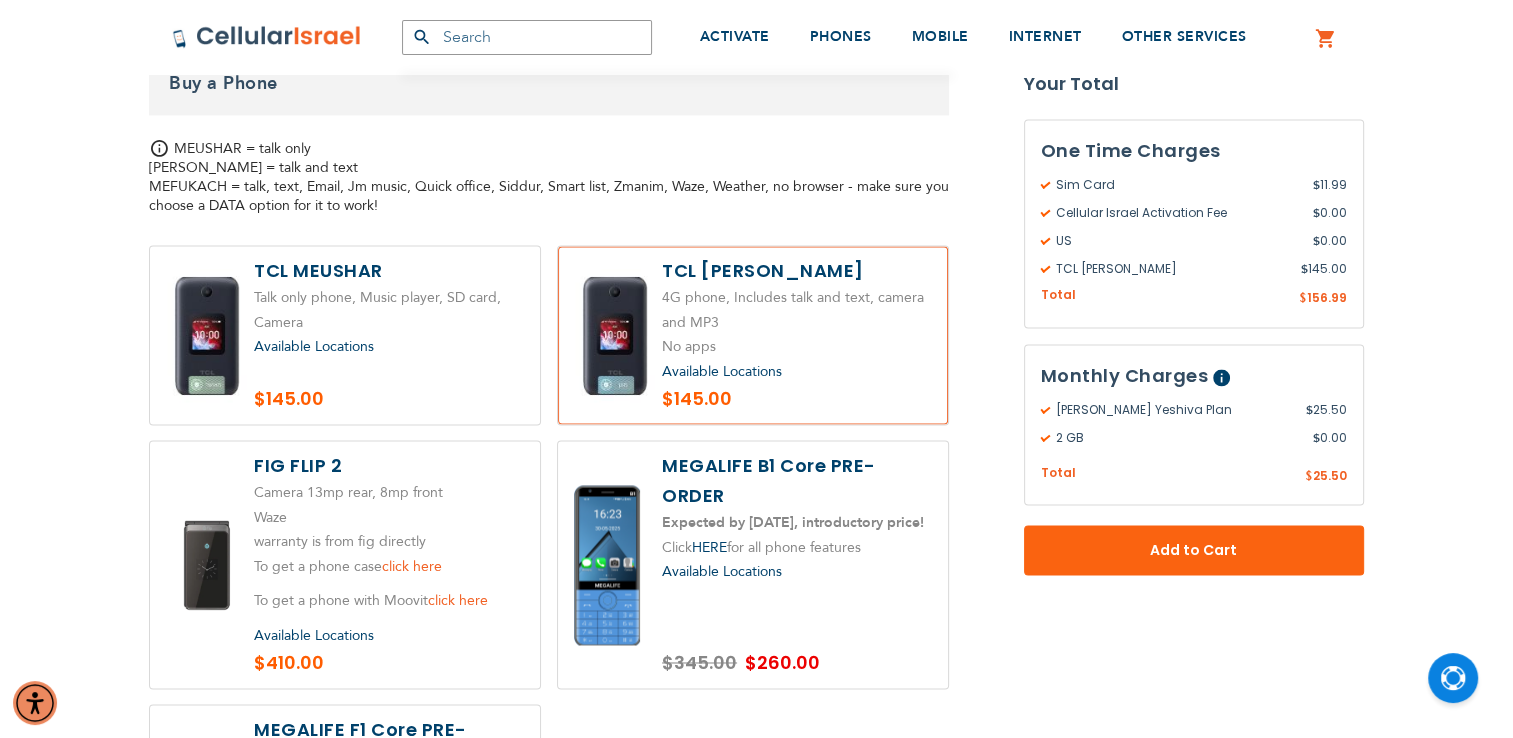 click at bounding box center [753, 335] 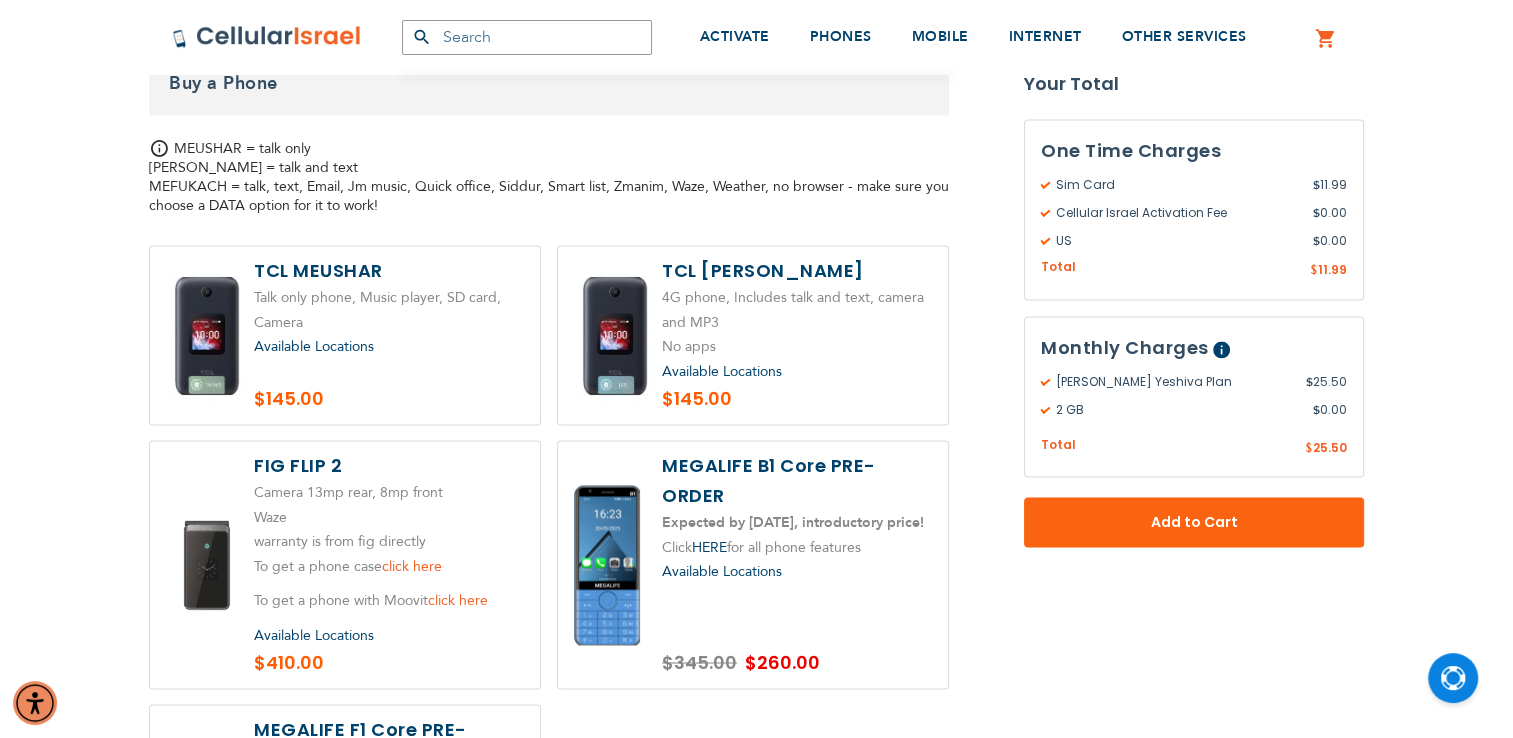 click at bounding box center (753, 335) 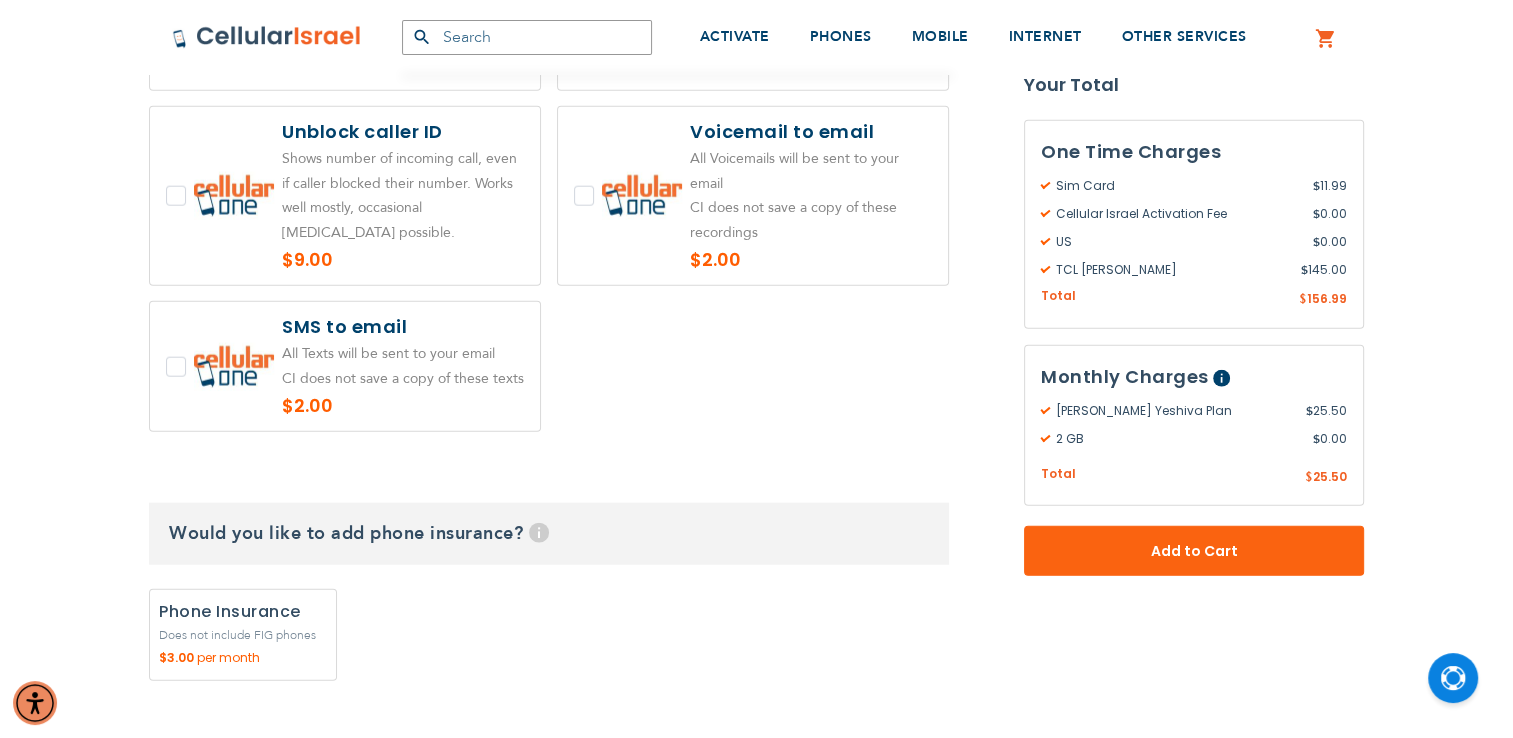 scroll, scrollTop: 4672, scrollLeft: 0, axis: vertical 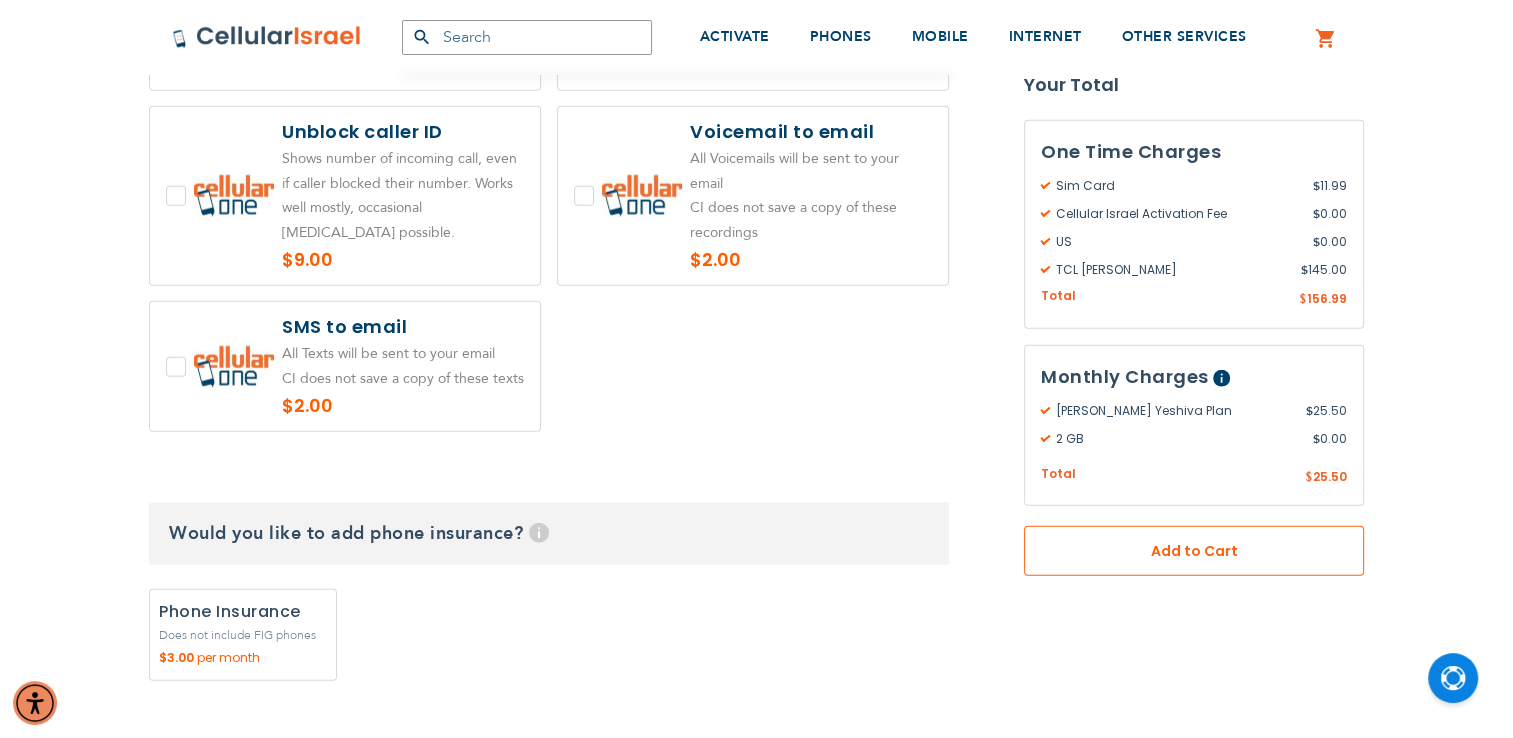 click on "Add to Cart" at bounding box center [1194, 551] 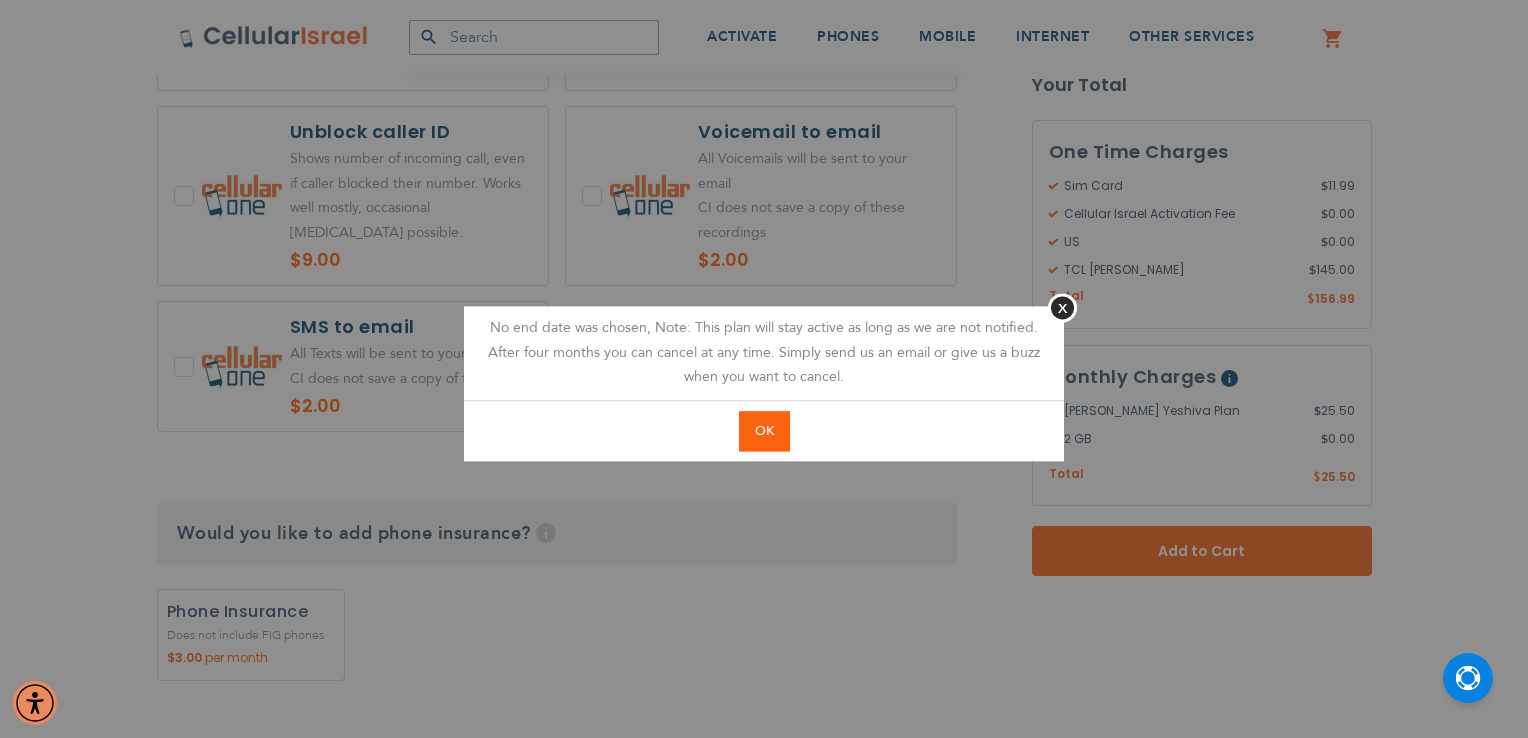 click on "OK" at bounding box center (764, 431) 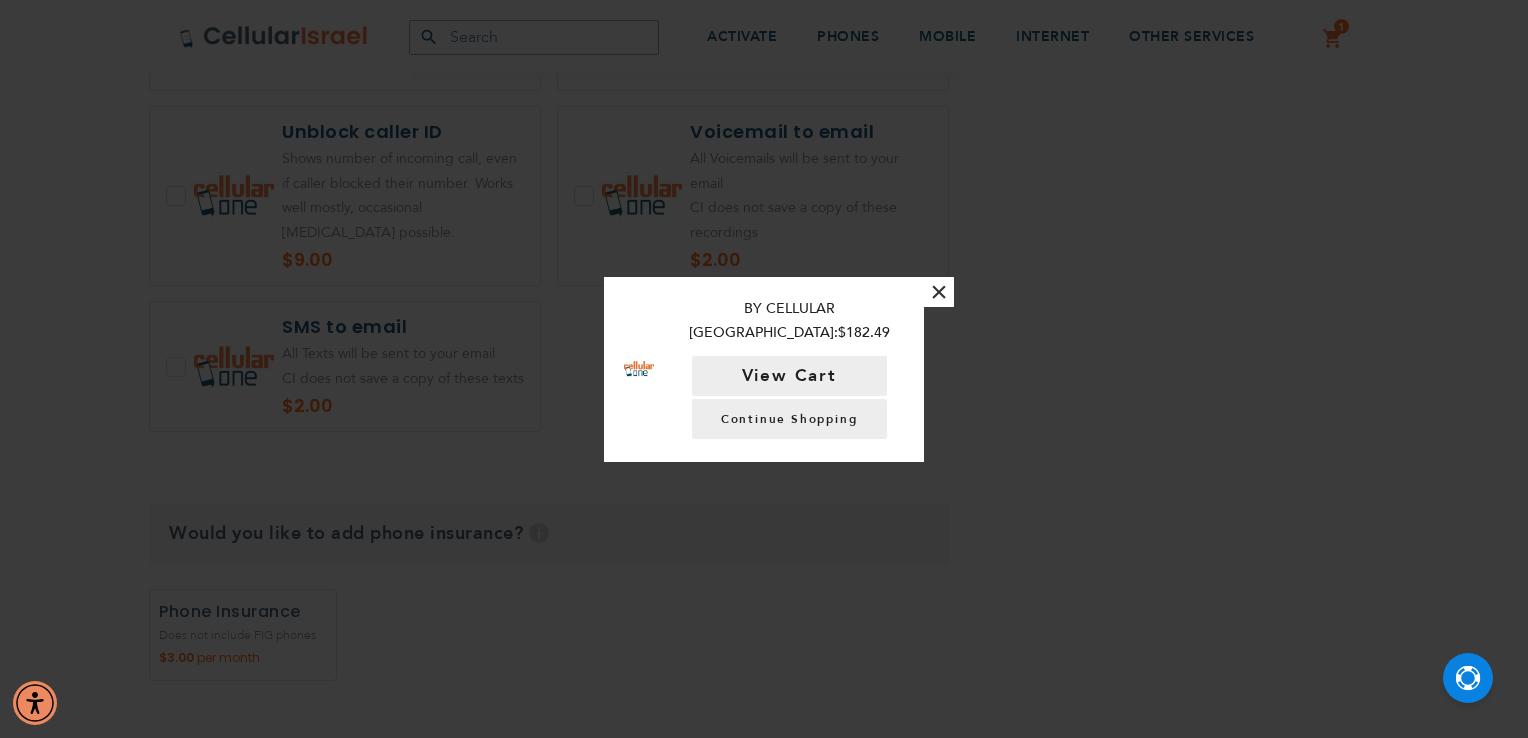 click on "×" at bounding box center (939, 292) 